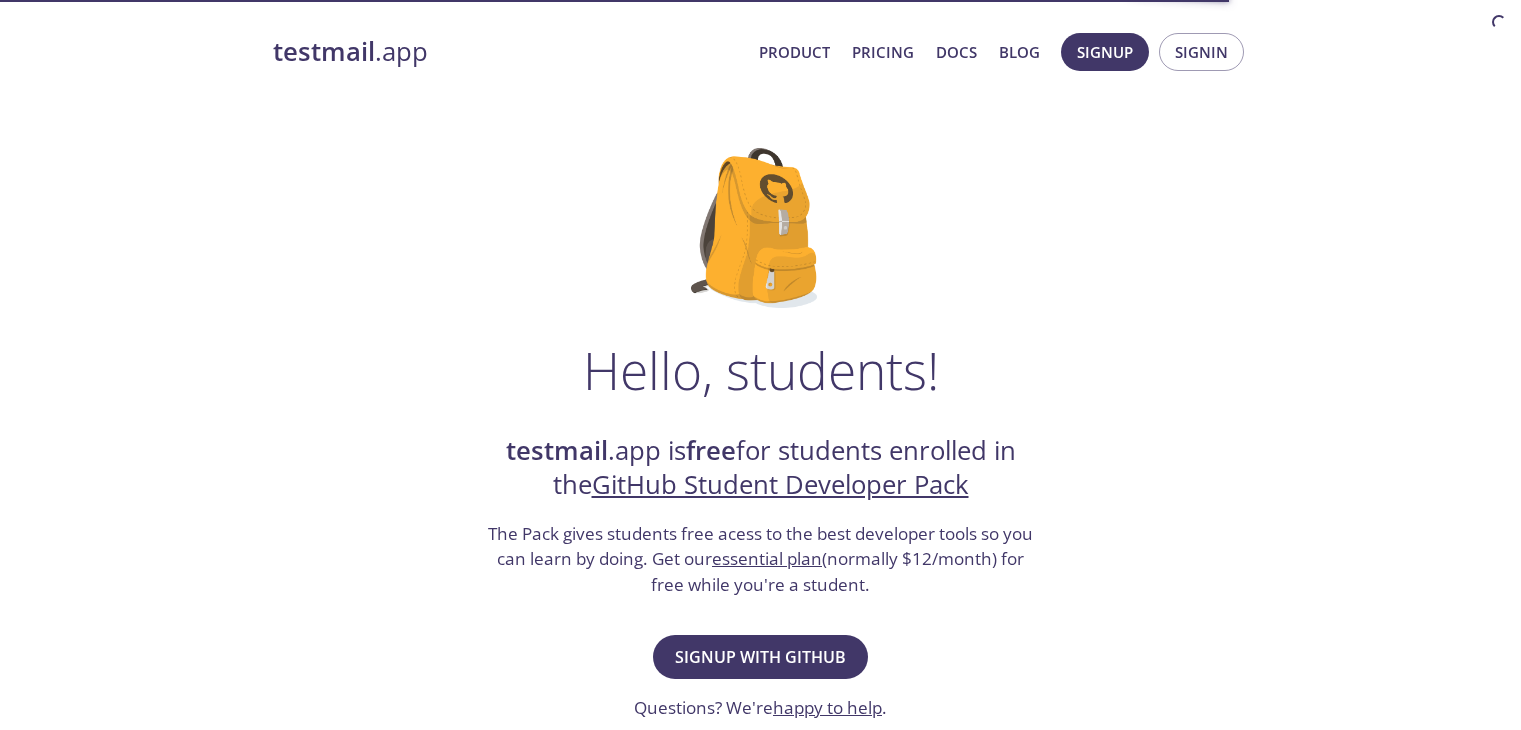 scroll, scrollTop: 0, scrollLeft: 0, axis: both 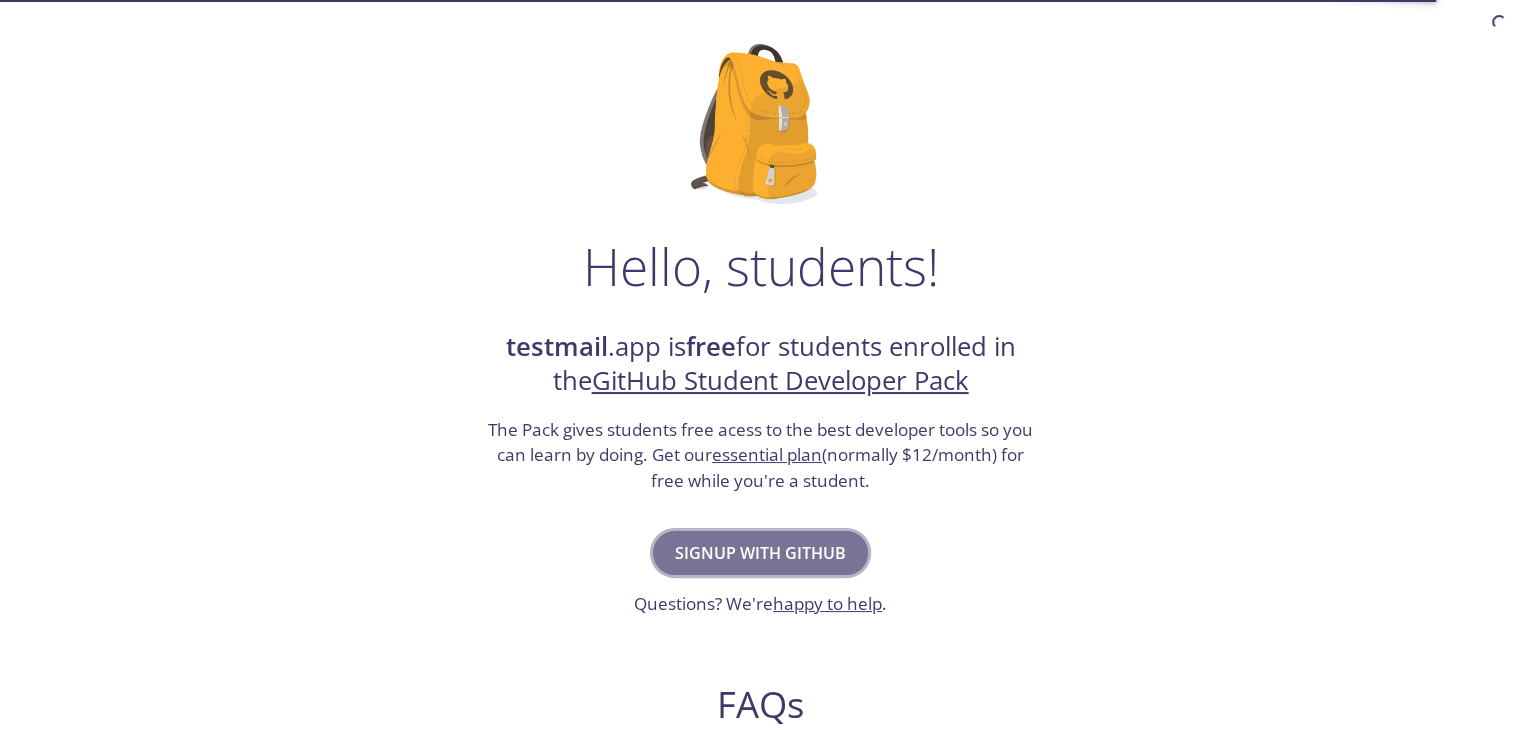 click on "Signup with GitHub" at bounding box center (760, 553) 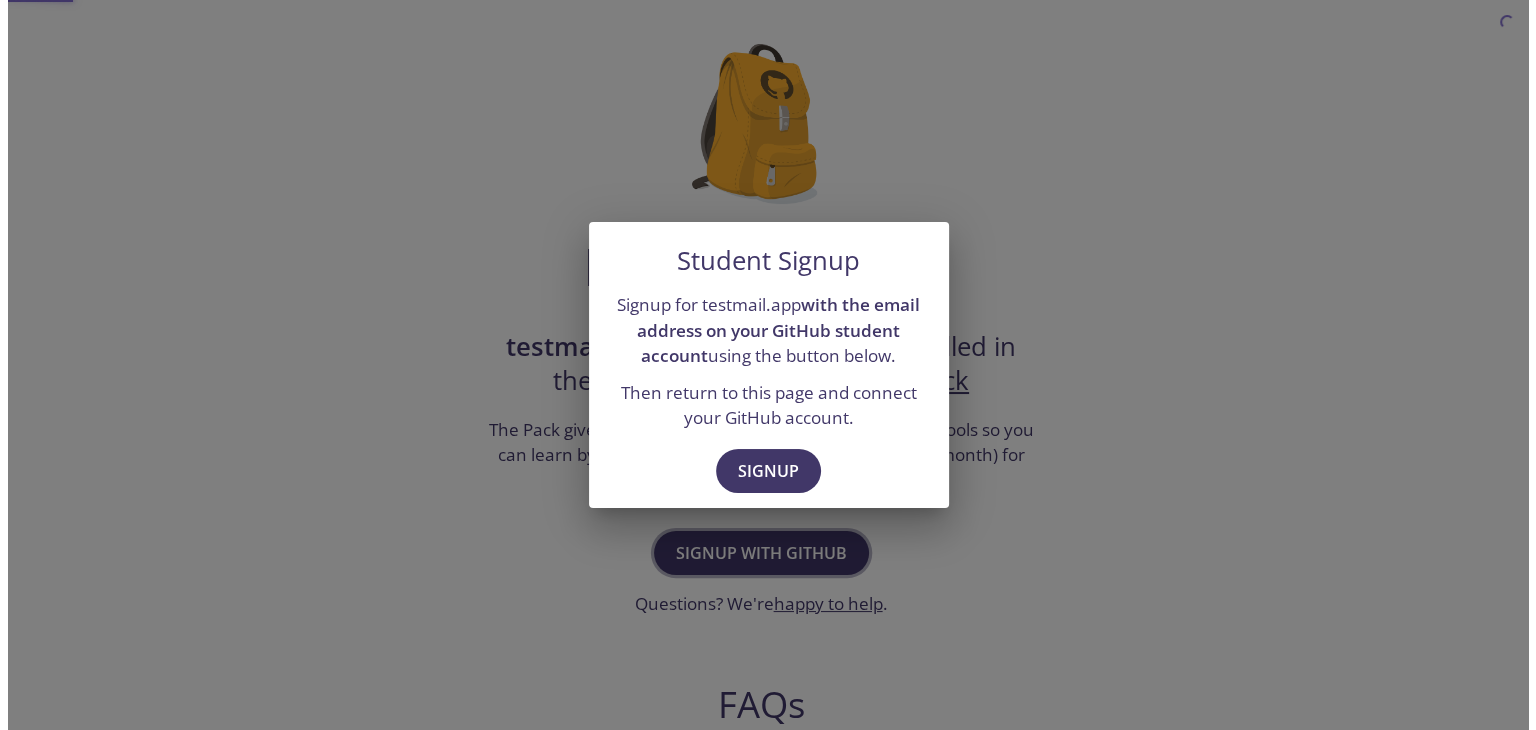 scroll, scrollTop: 0, scrollLeft: 0, axis: both 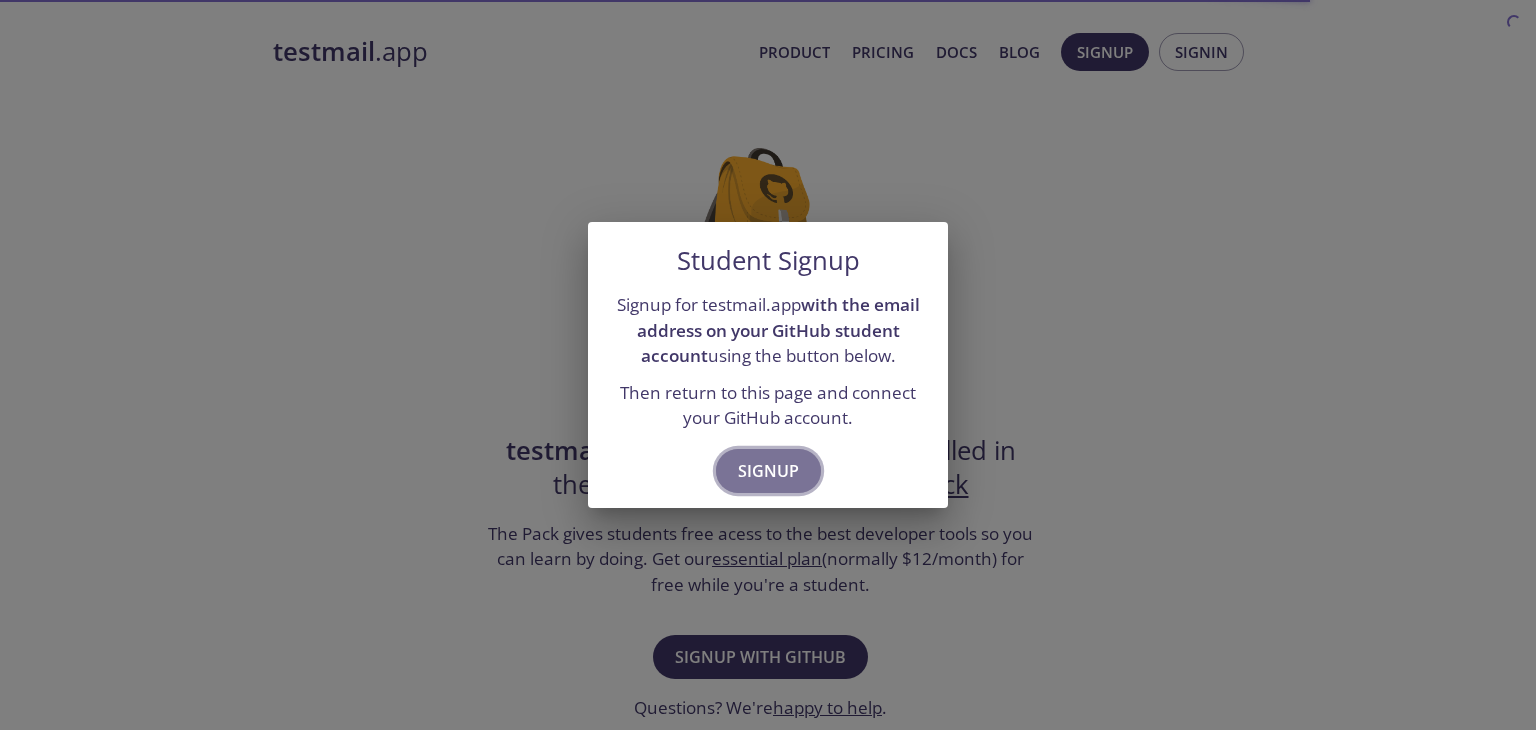 click on "Signup" at bounding box center [768, 471] 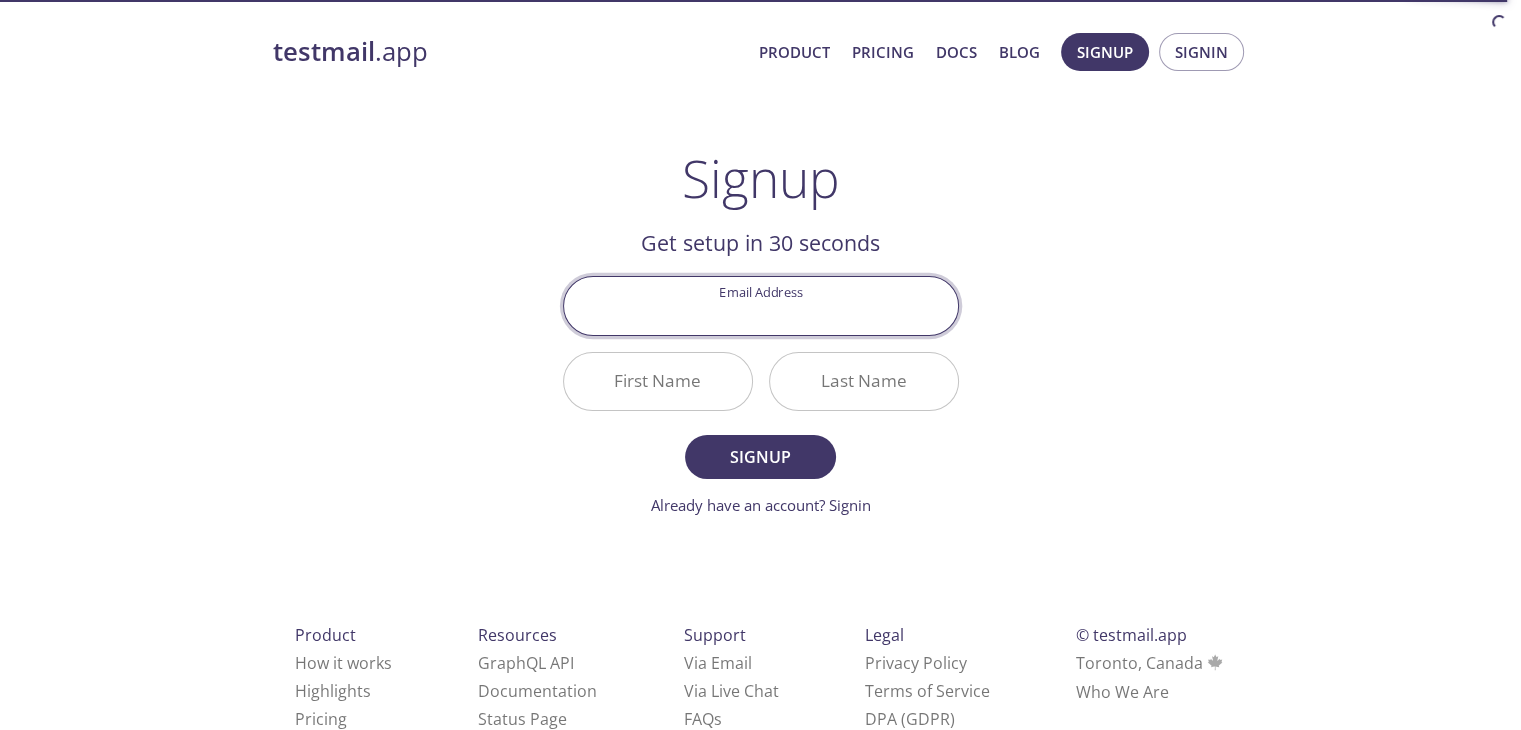 click on "Email Address" at bounding box center [761, 305] 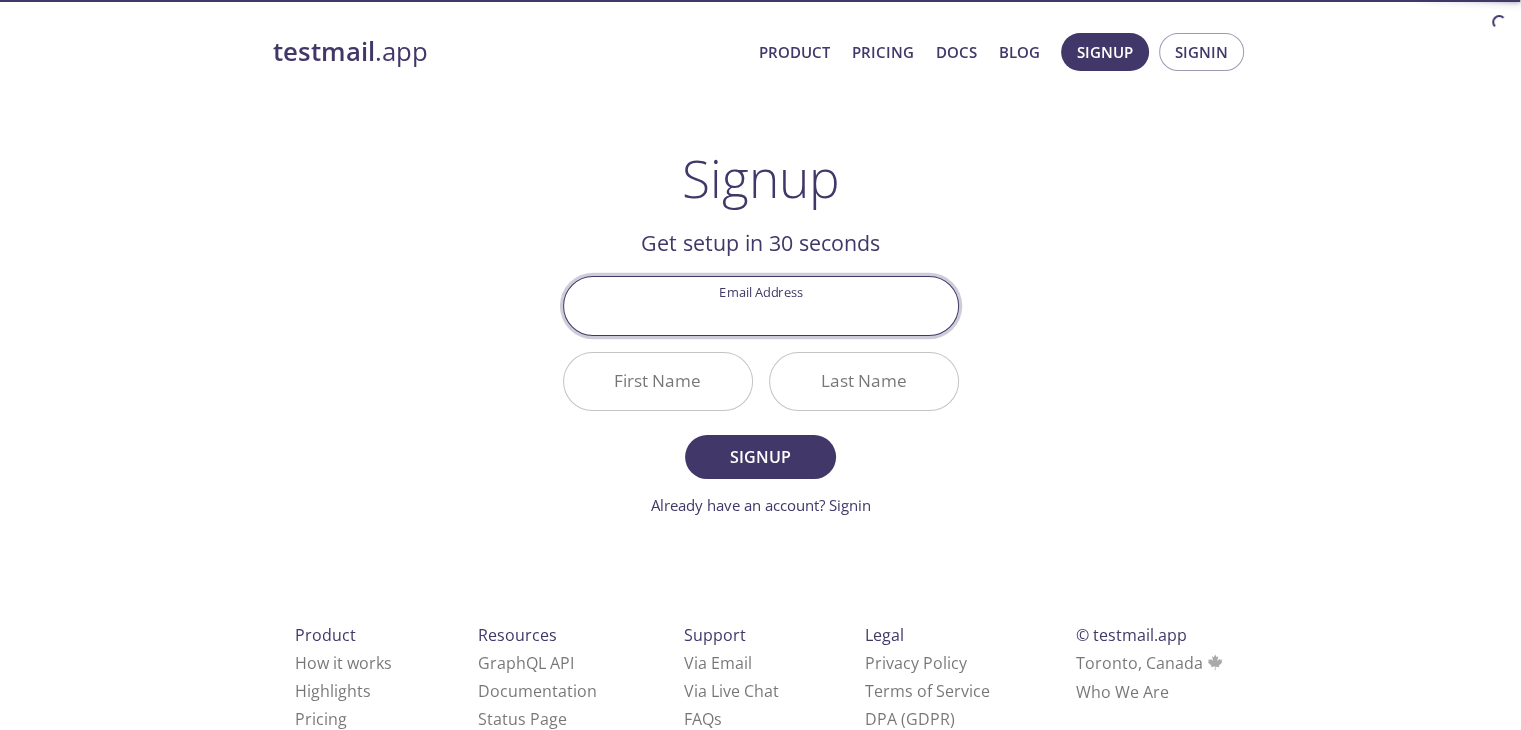 type on "[EMAIL]" 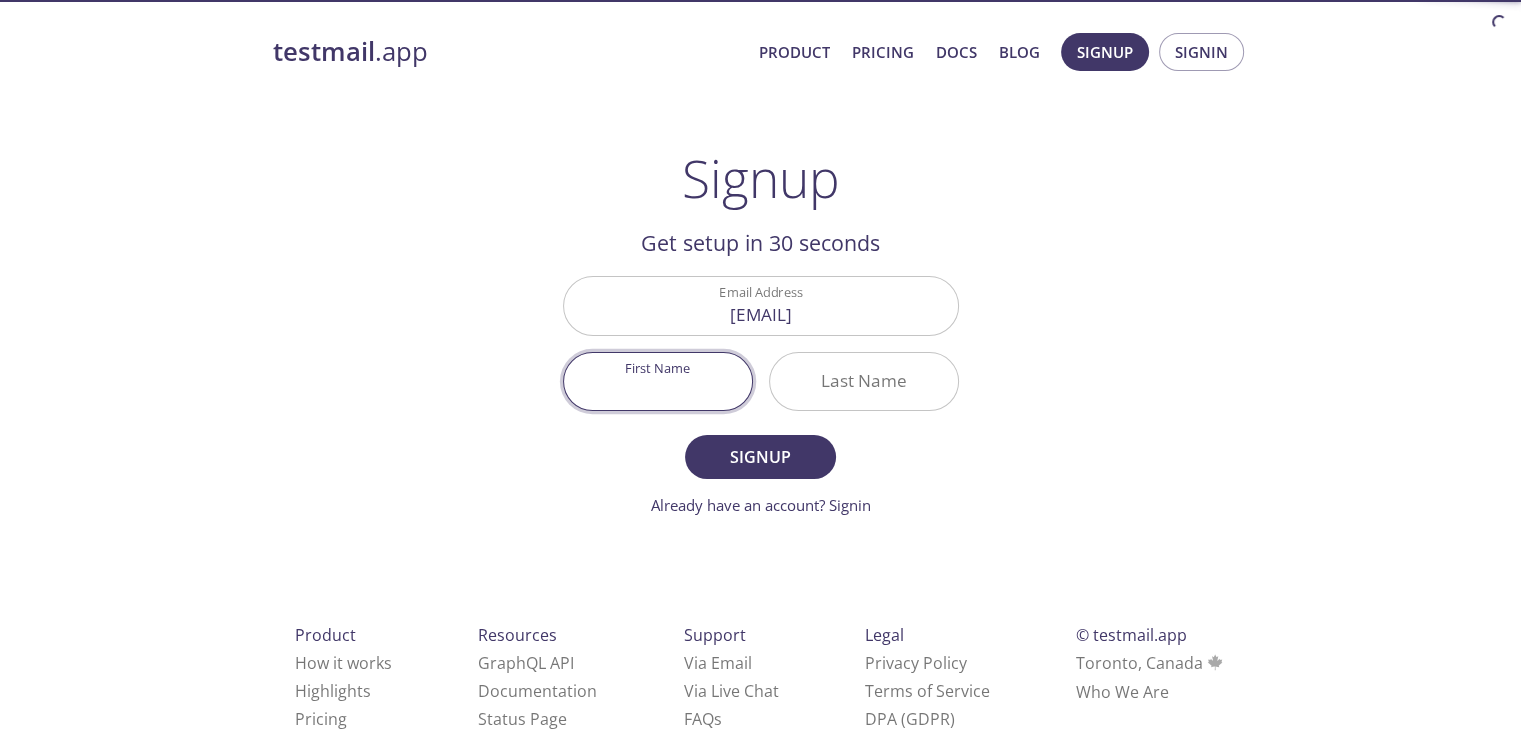 click on "First Name" at bounding box center (658, 381) 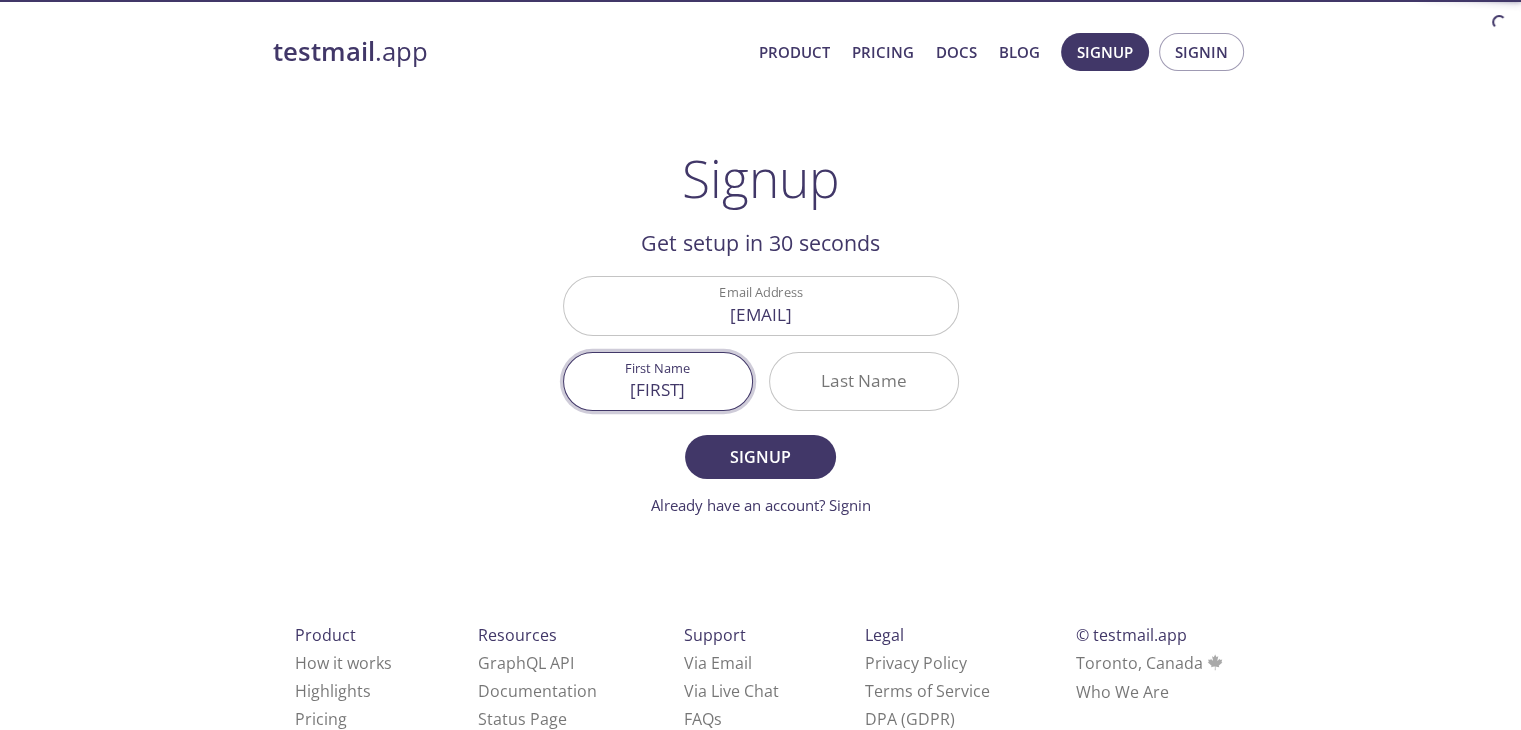 type on "[FIRST]" 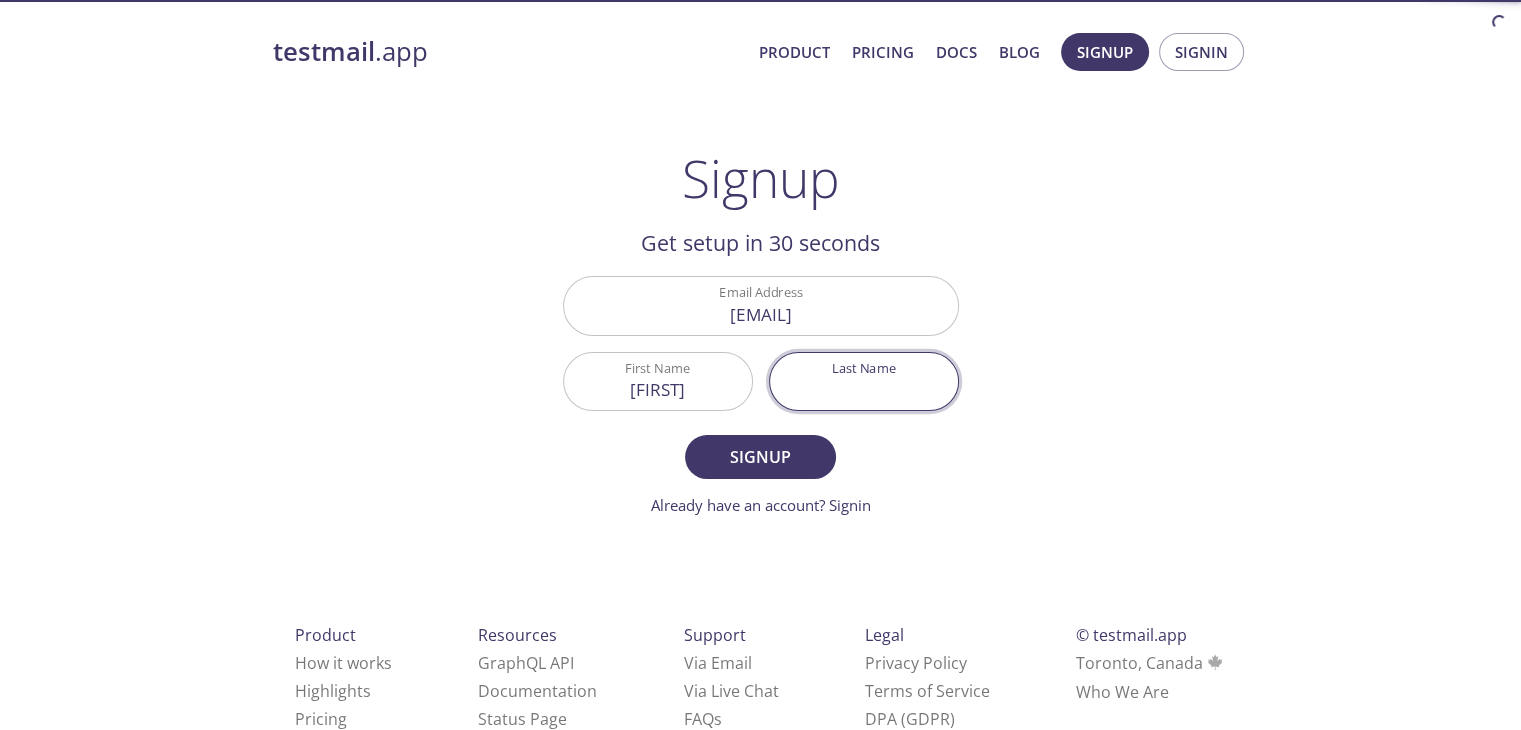 click on "Last Name" at bounding box center (864, 381) 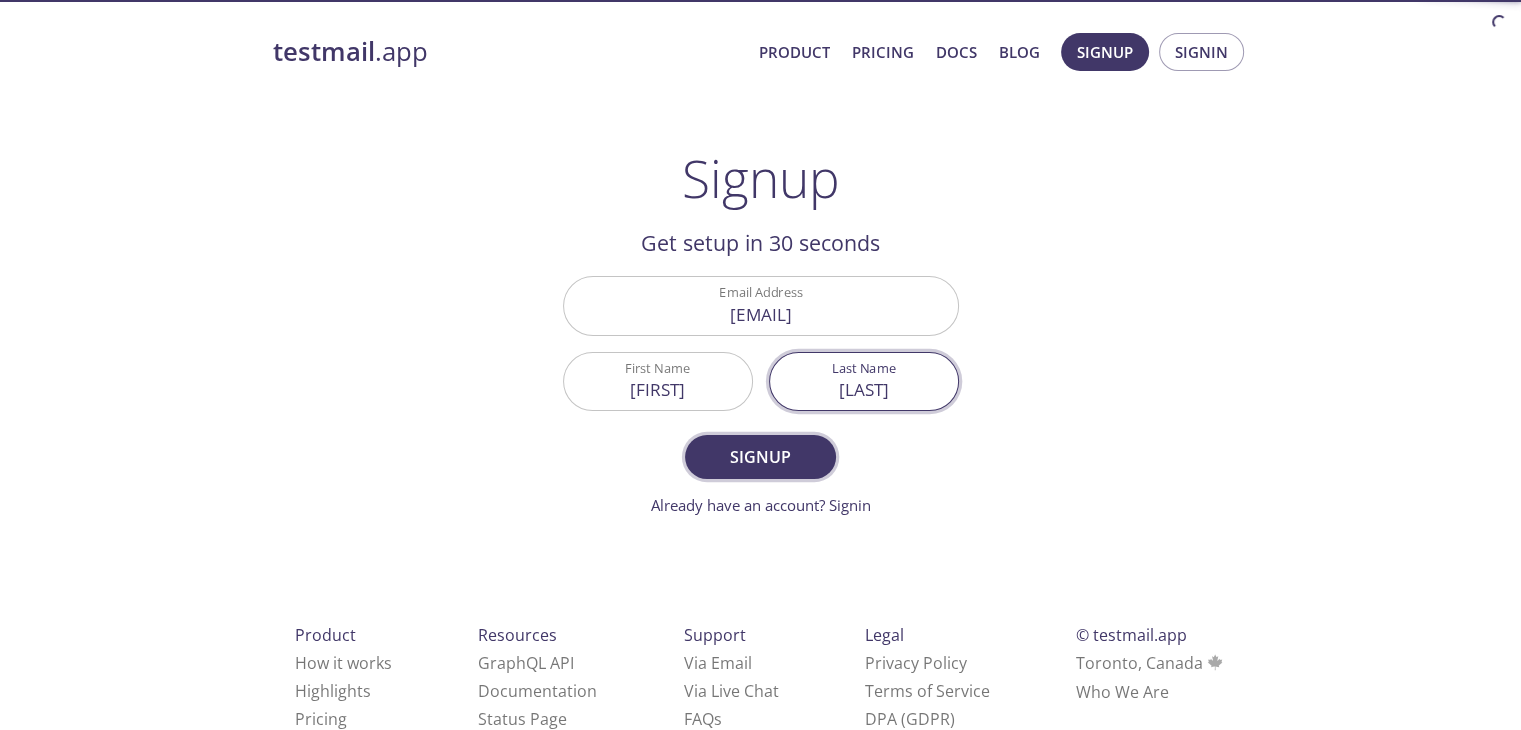 type on "[LAST]" 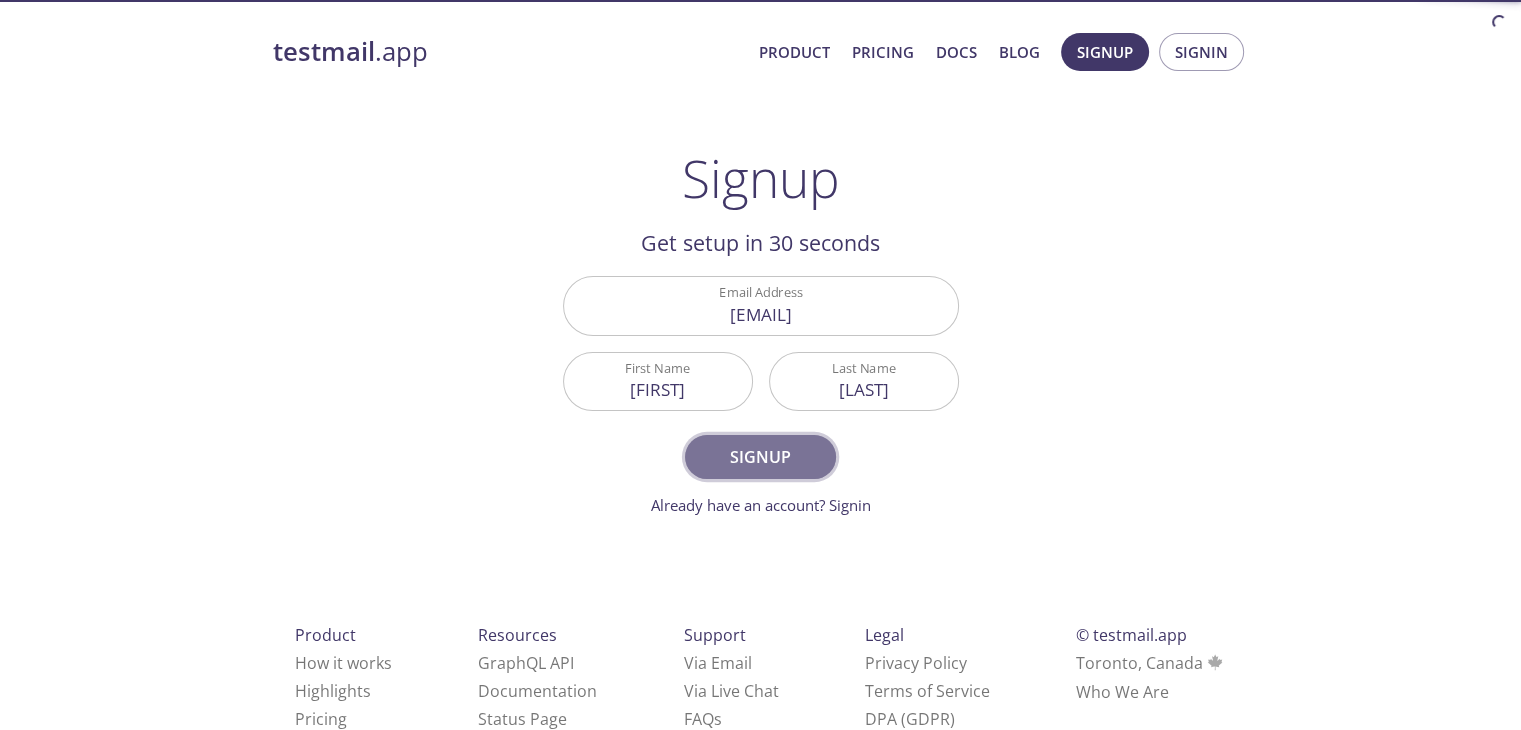 click on "Signup" at bounding box center (760, 457) 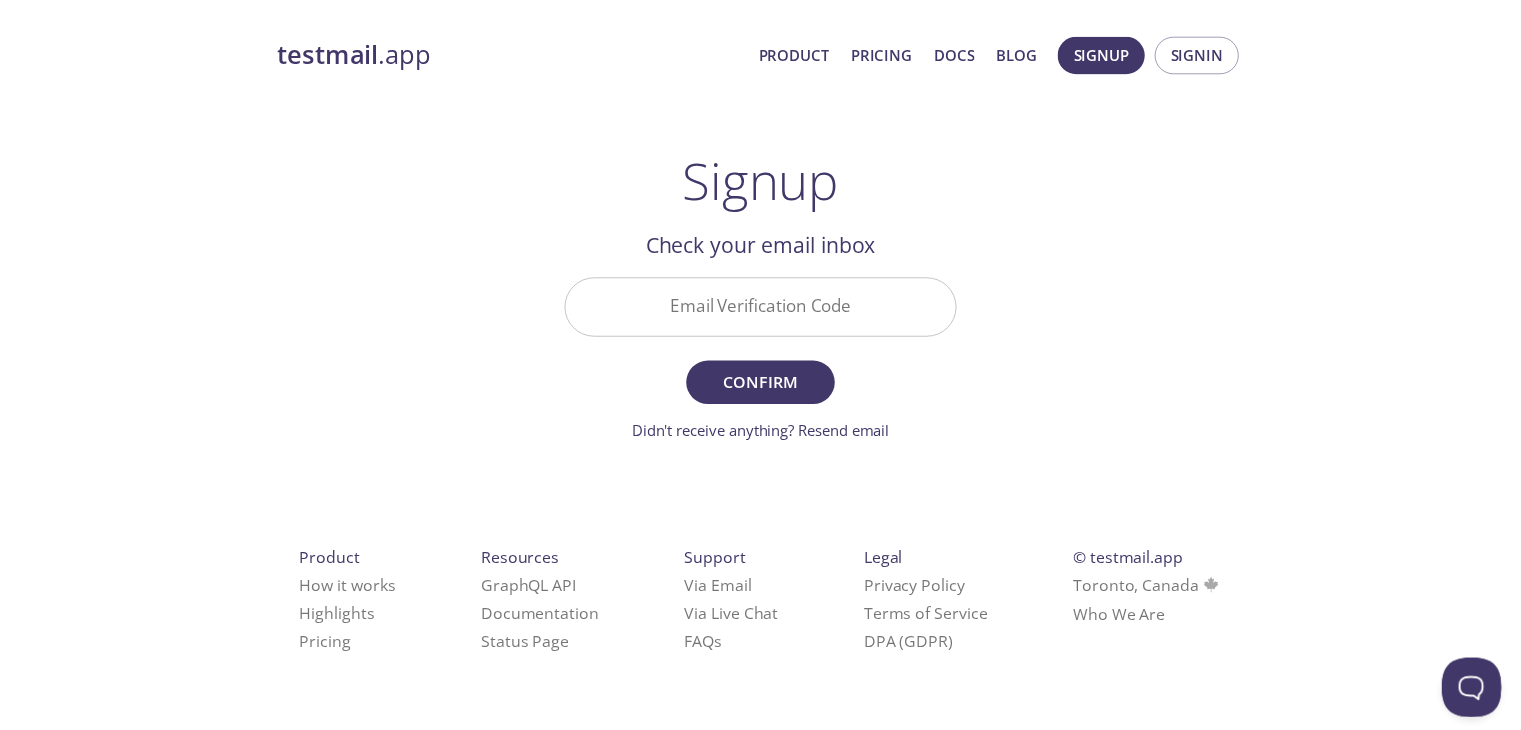 scroll, scrollTop: 0, scrollLeft: 0, axis: both 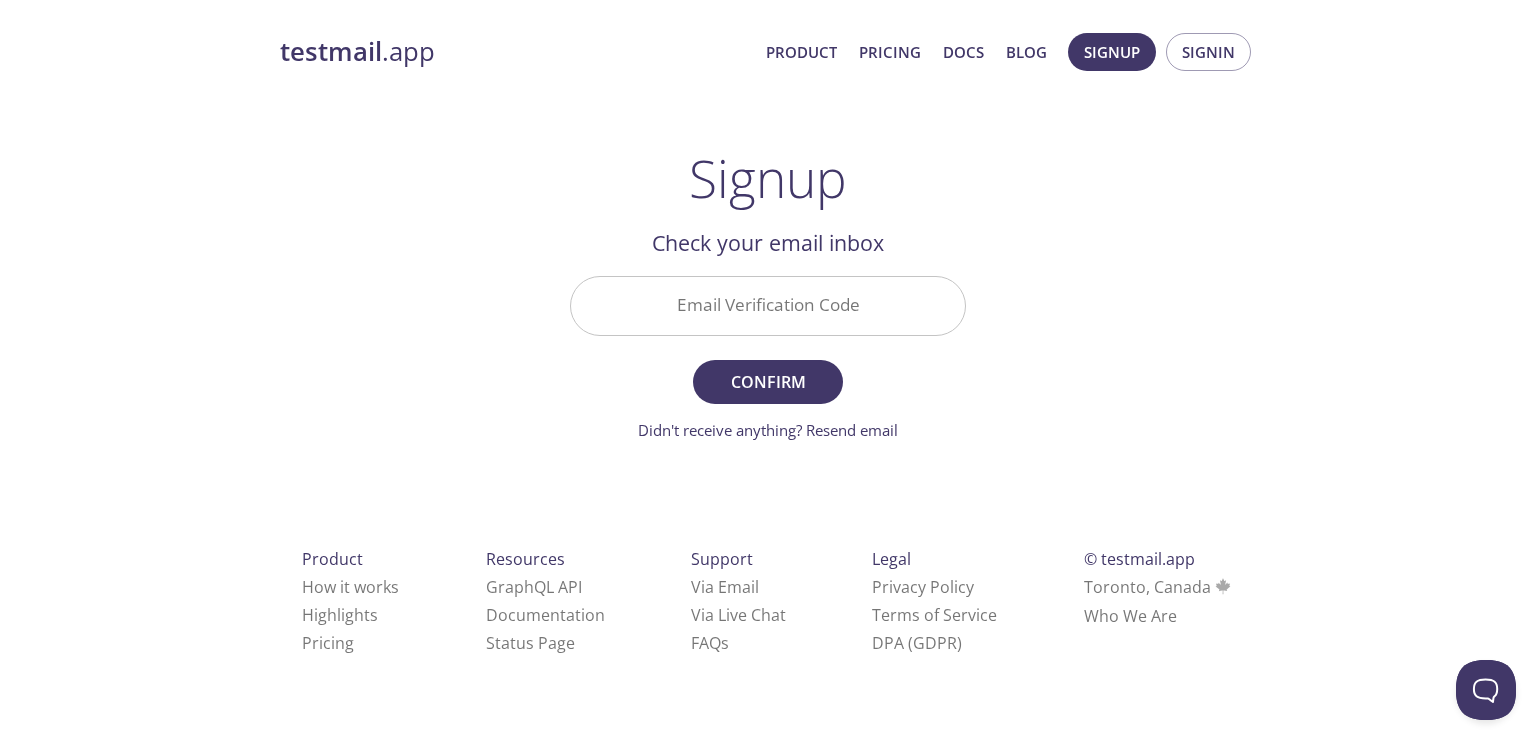 click on "Email Verification Code" at bounding box center (768, 305) 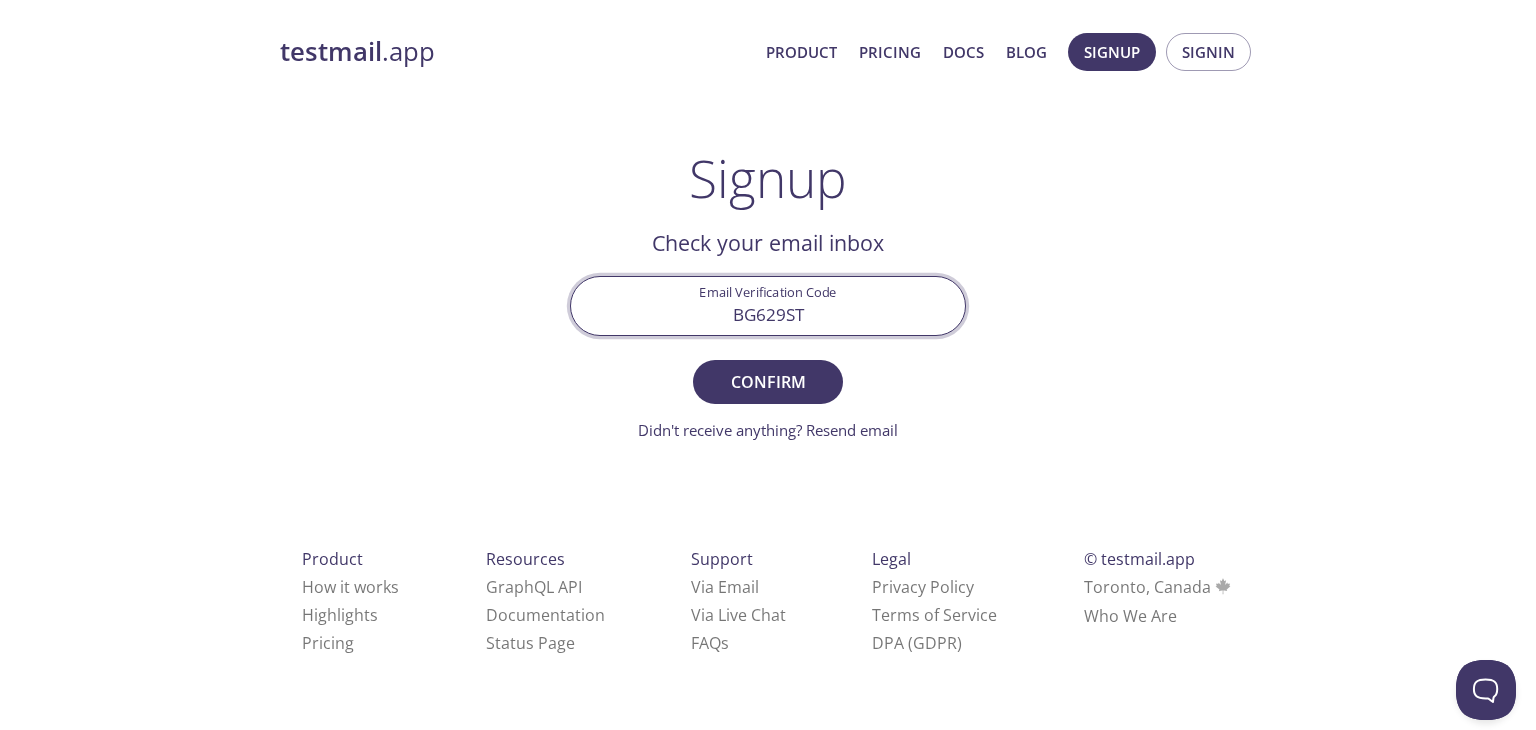 type on "BG629ST" 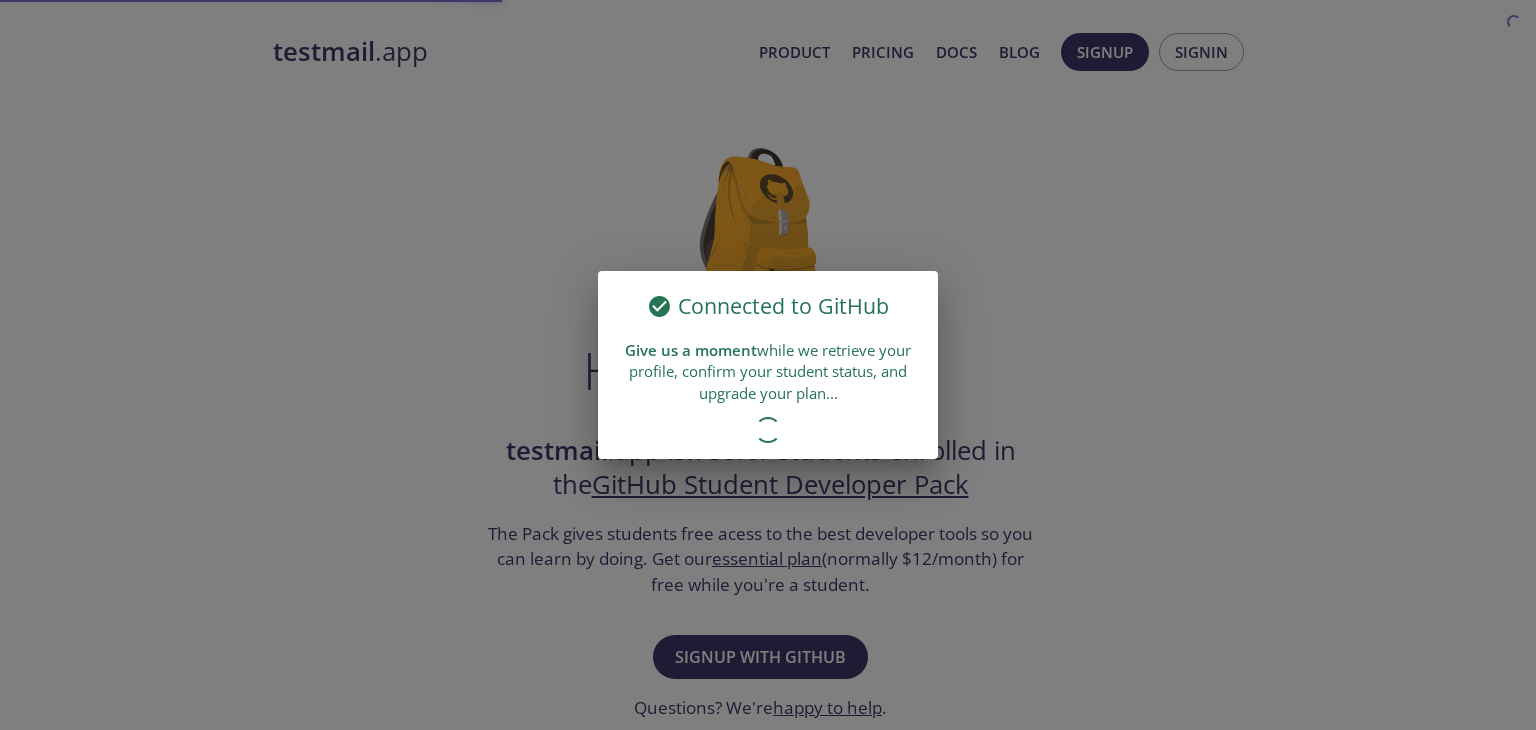 scroll, scrollTop: 0, scrollLeft: 0, axis: both 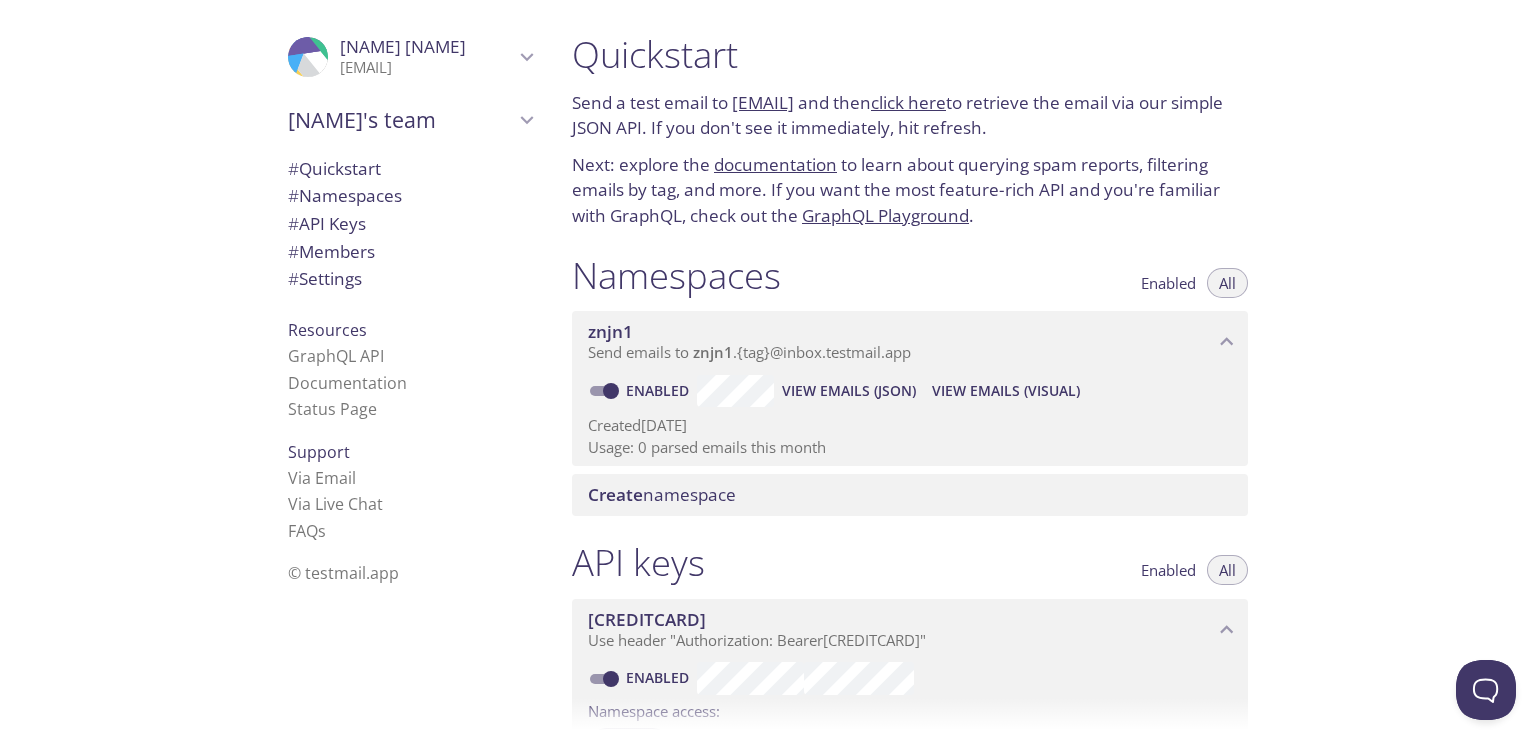 click on "documentation" at bounding box center [775, 164] 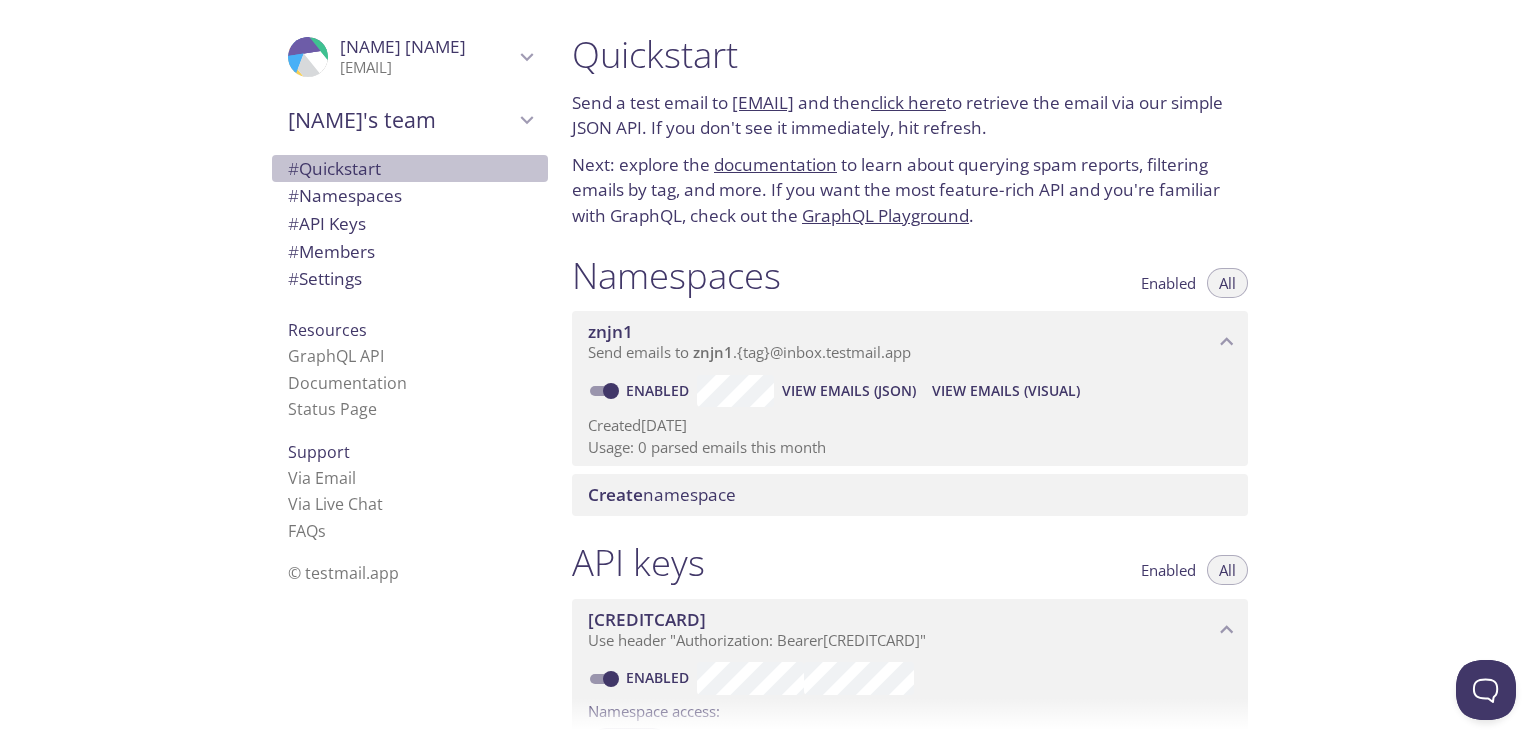 click on "#  Quickstart" at bounding box center [334, 168] 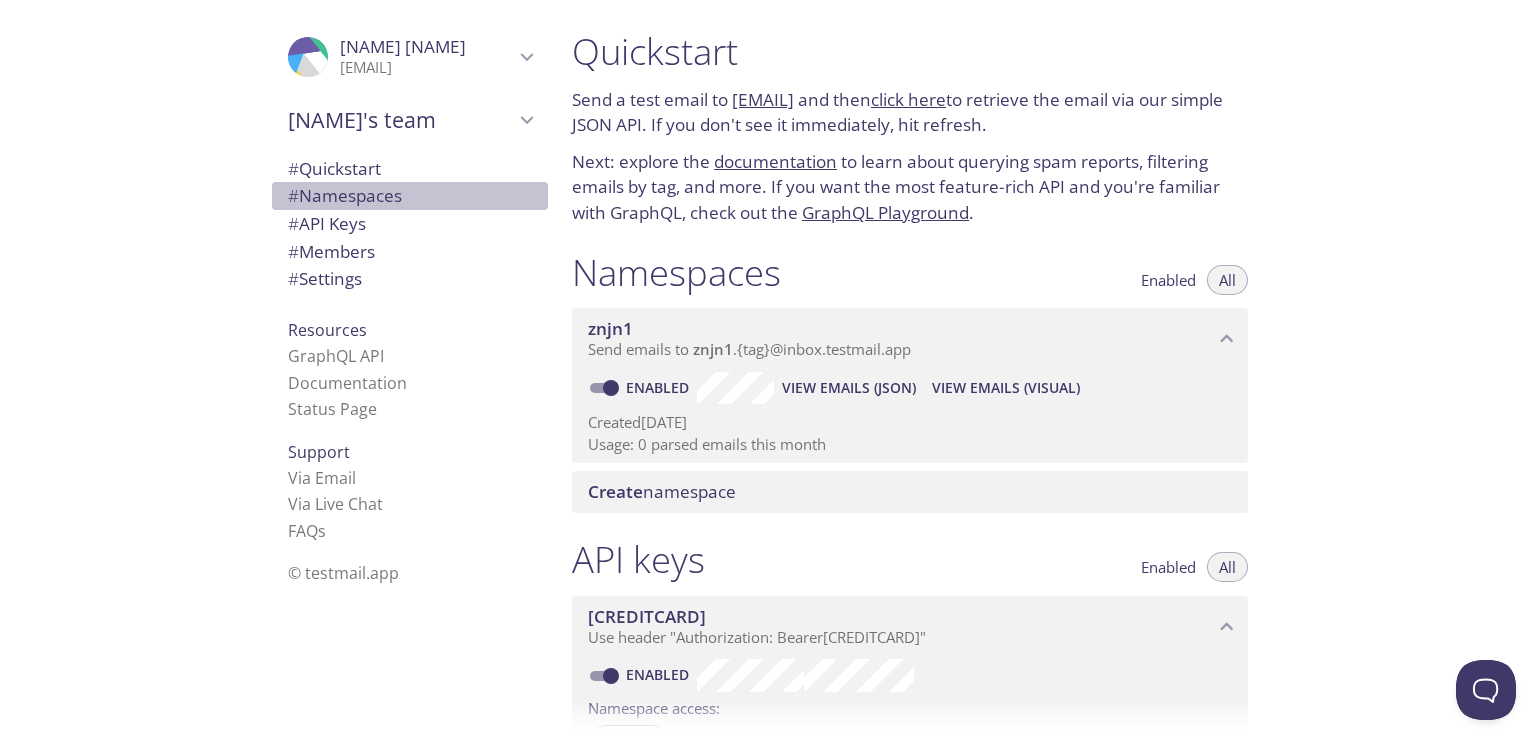 click on "#  Namespaces" at bounding box center (345, 195) 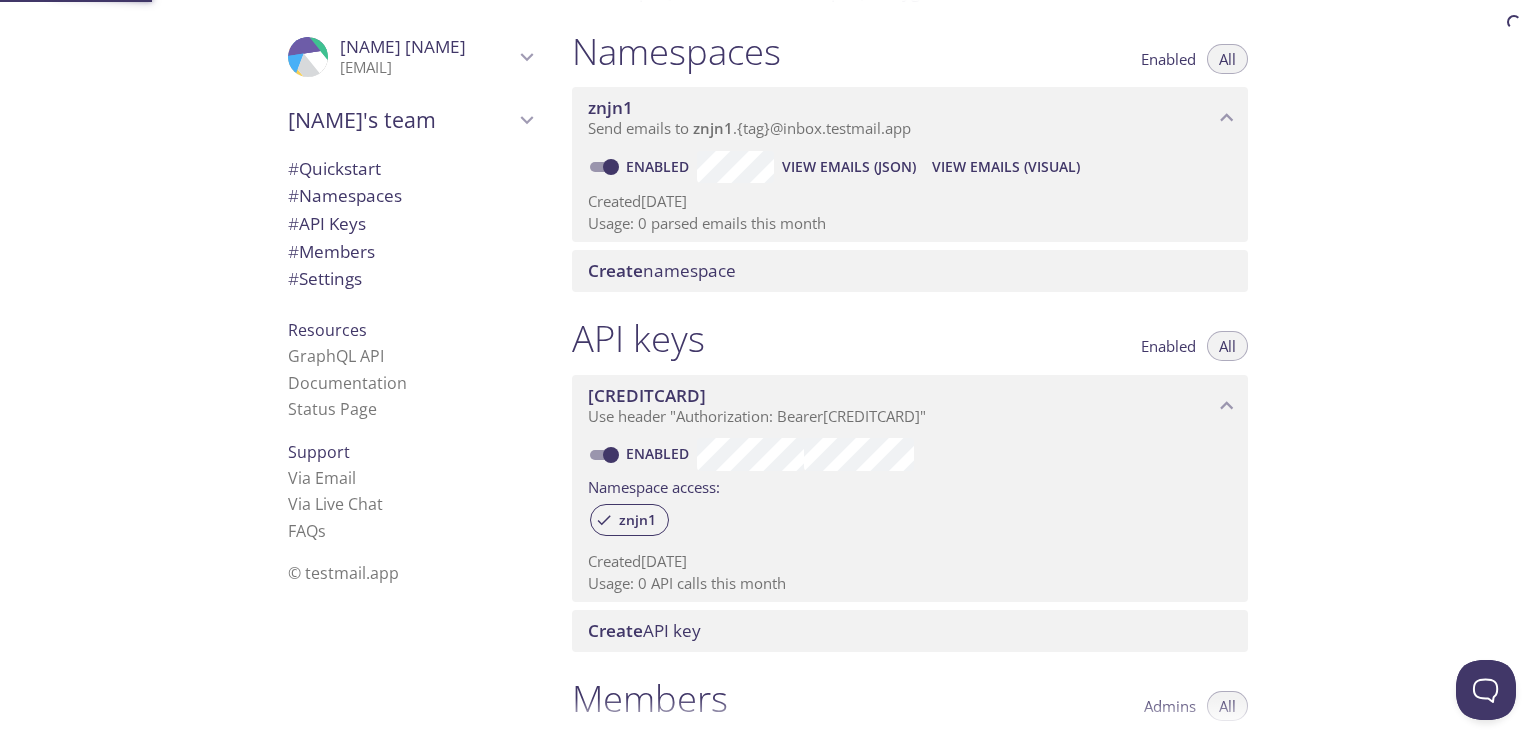 scroll, scrollTop: 252, scrollLeft: 0, axis: vertical 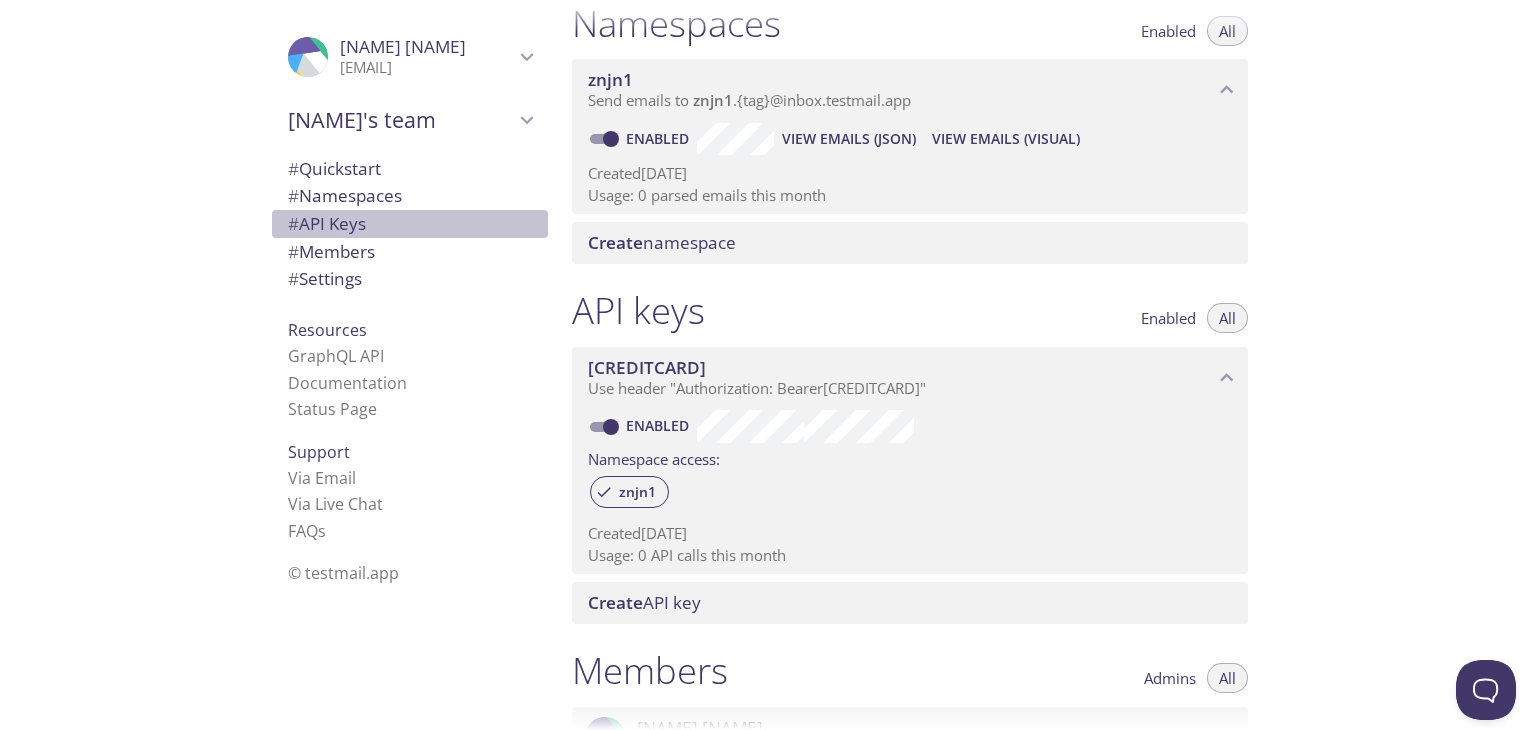 click on "#  API Keys" at bounding box center [327, 223] 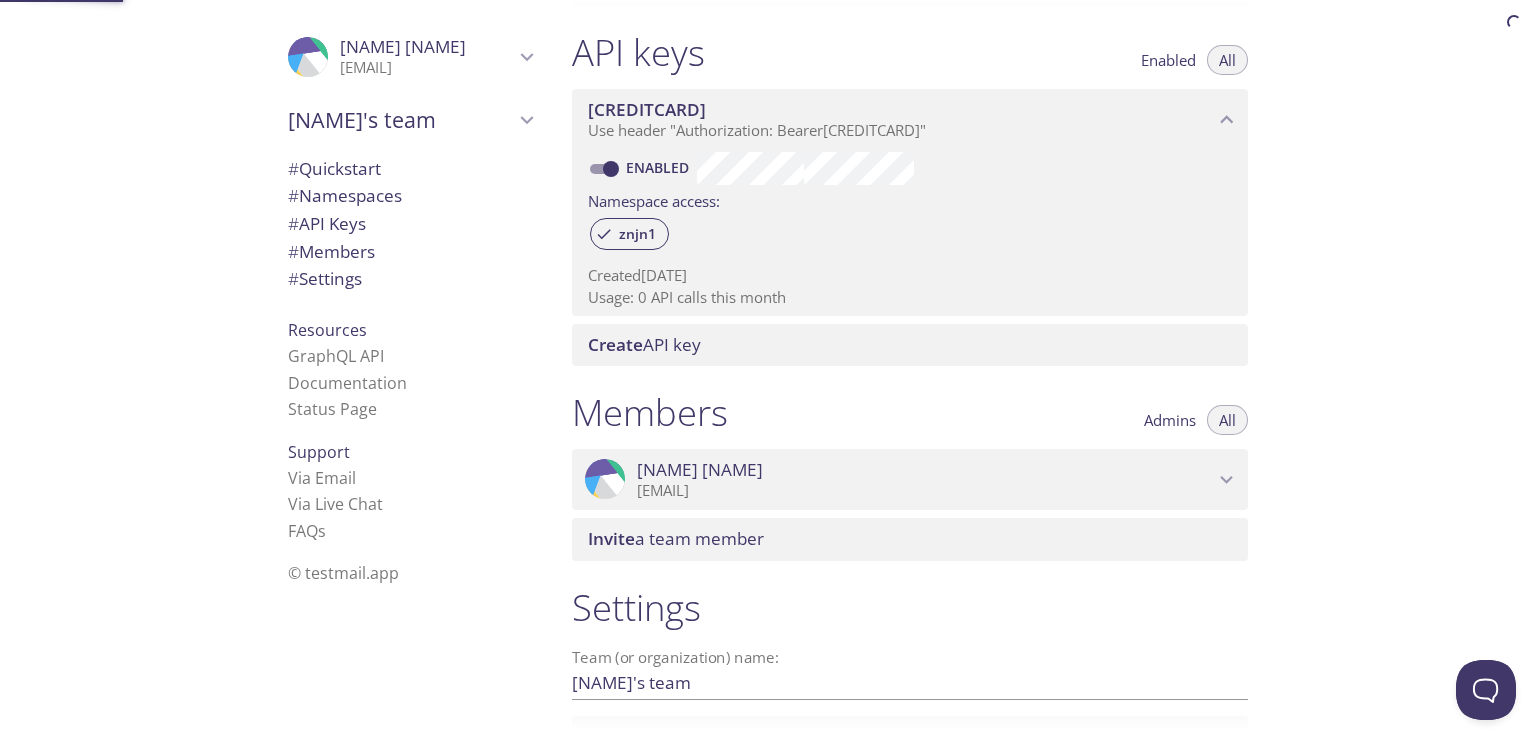 scroll, scrollTop: 540, scrollLeft: 0, axis: vertical 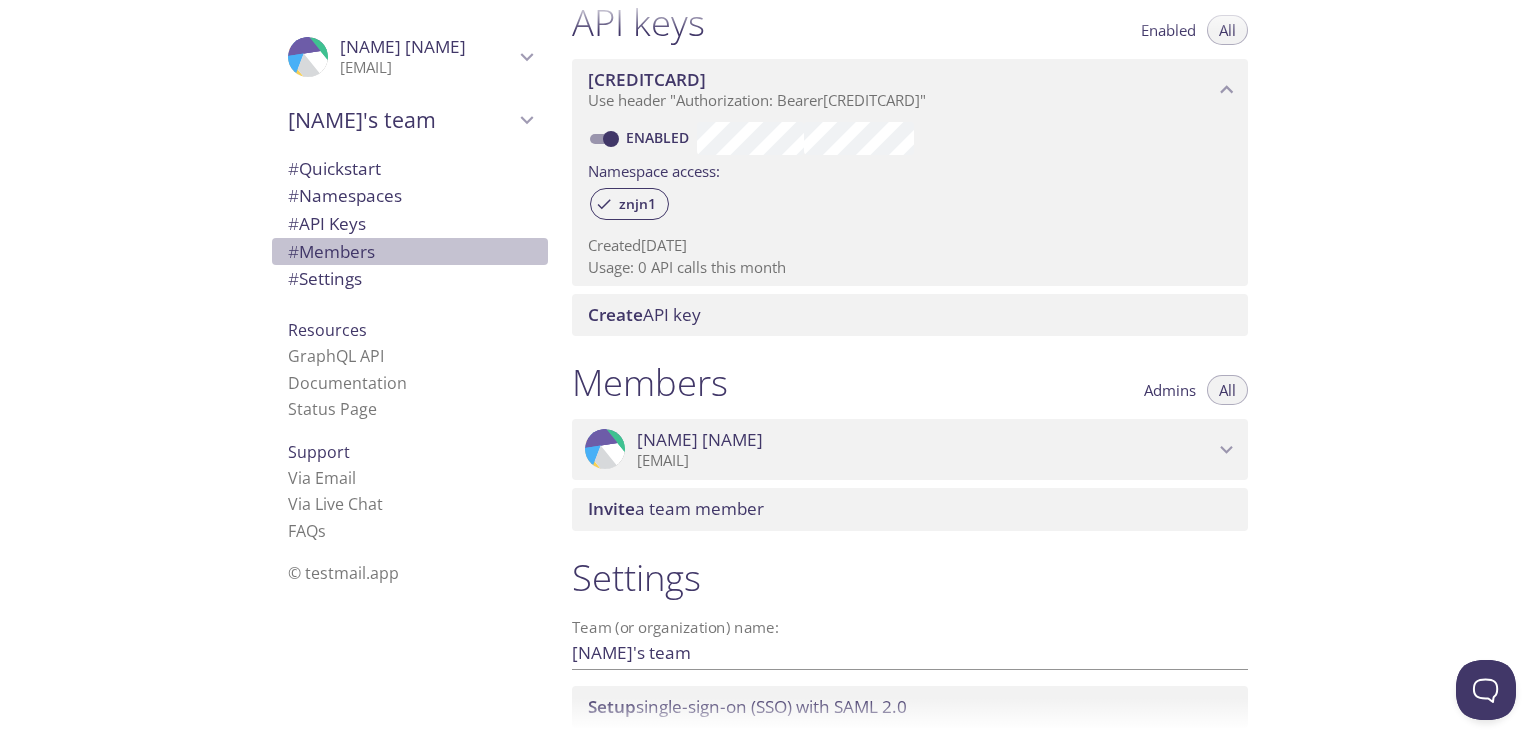 click on "#  Members" at bounding box center [331, 251] 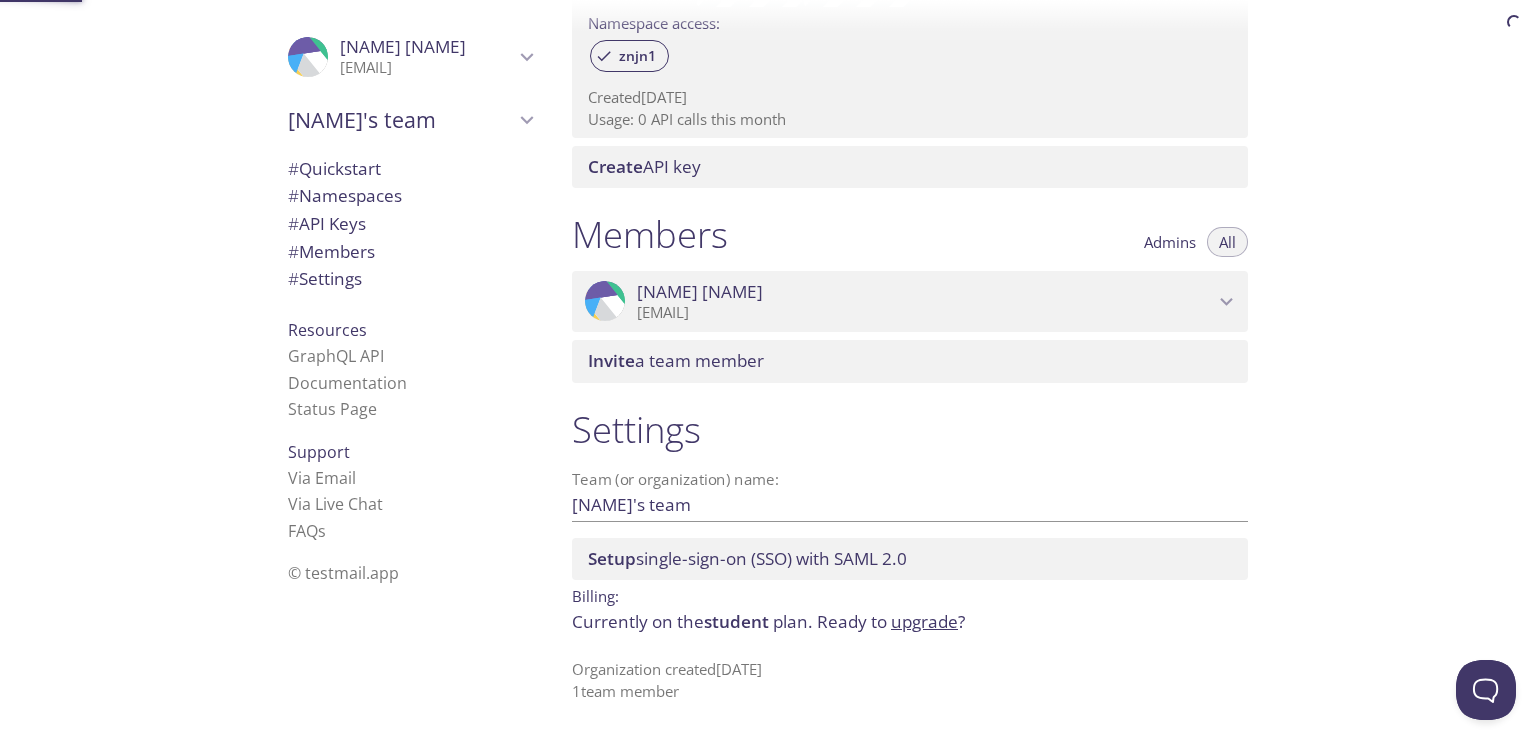 scroll, scrollTop: 692, scrollLeft: 0, axis: vertical 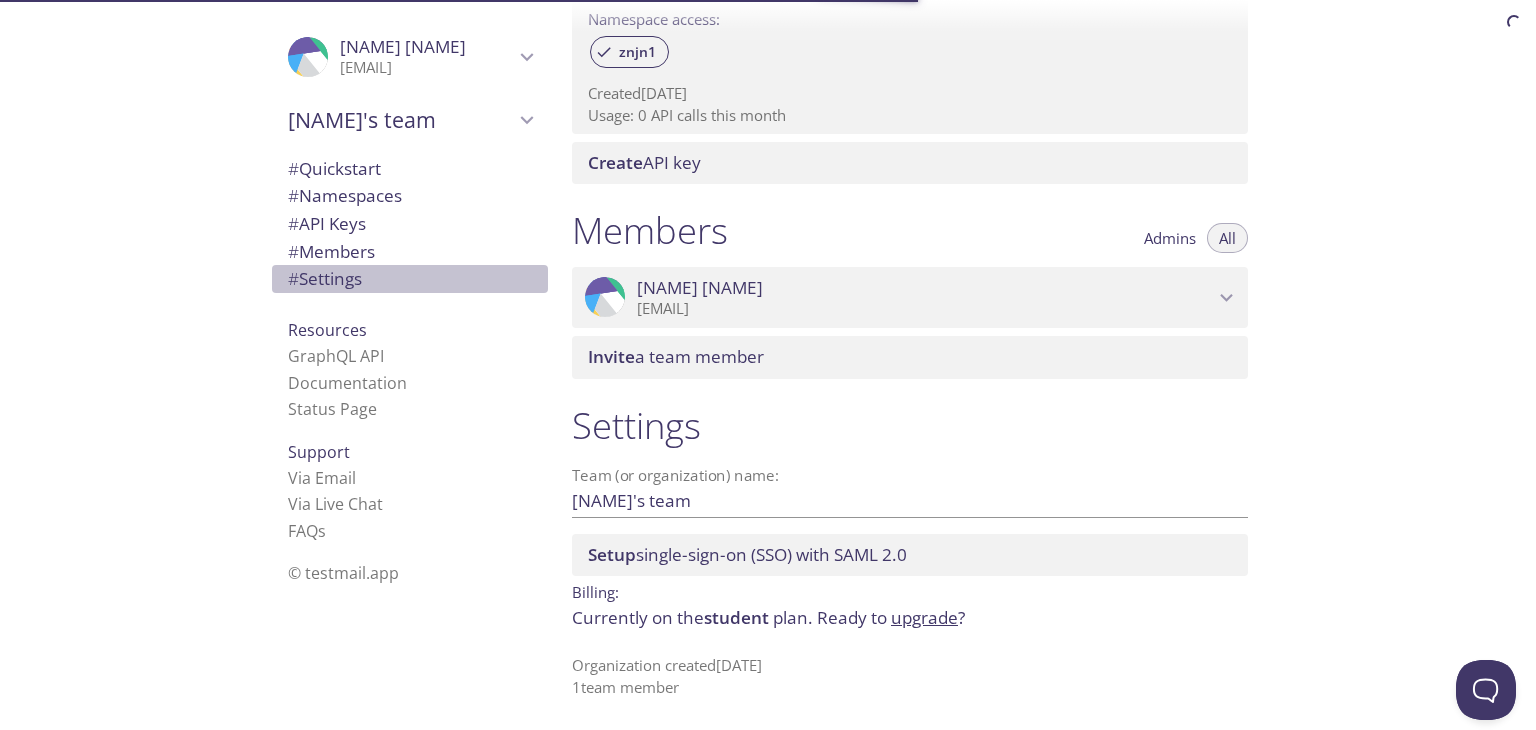 click on "#  Settings" at bounding box center [325, 278] 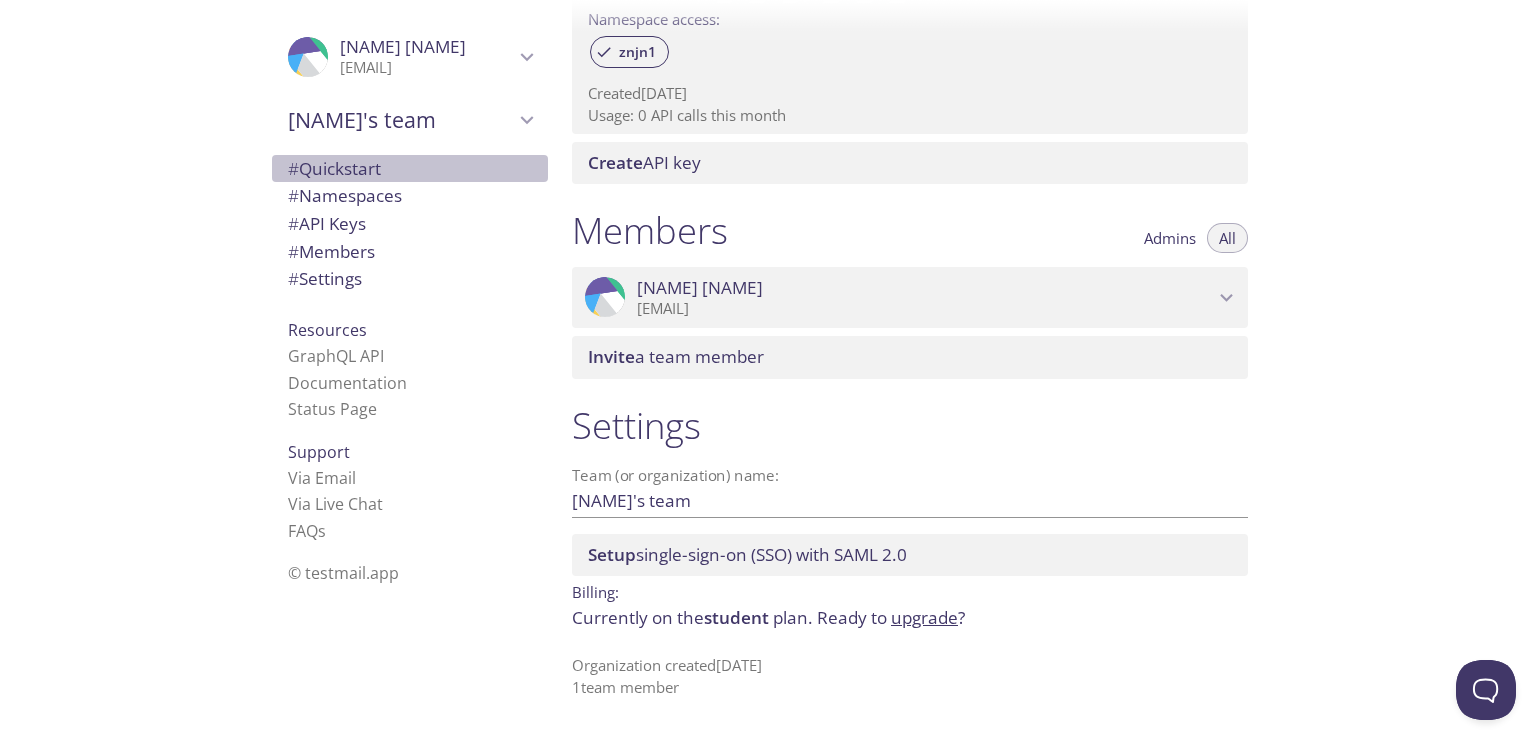 click on "#  Quickstart" at bounding box center [334, 168] 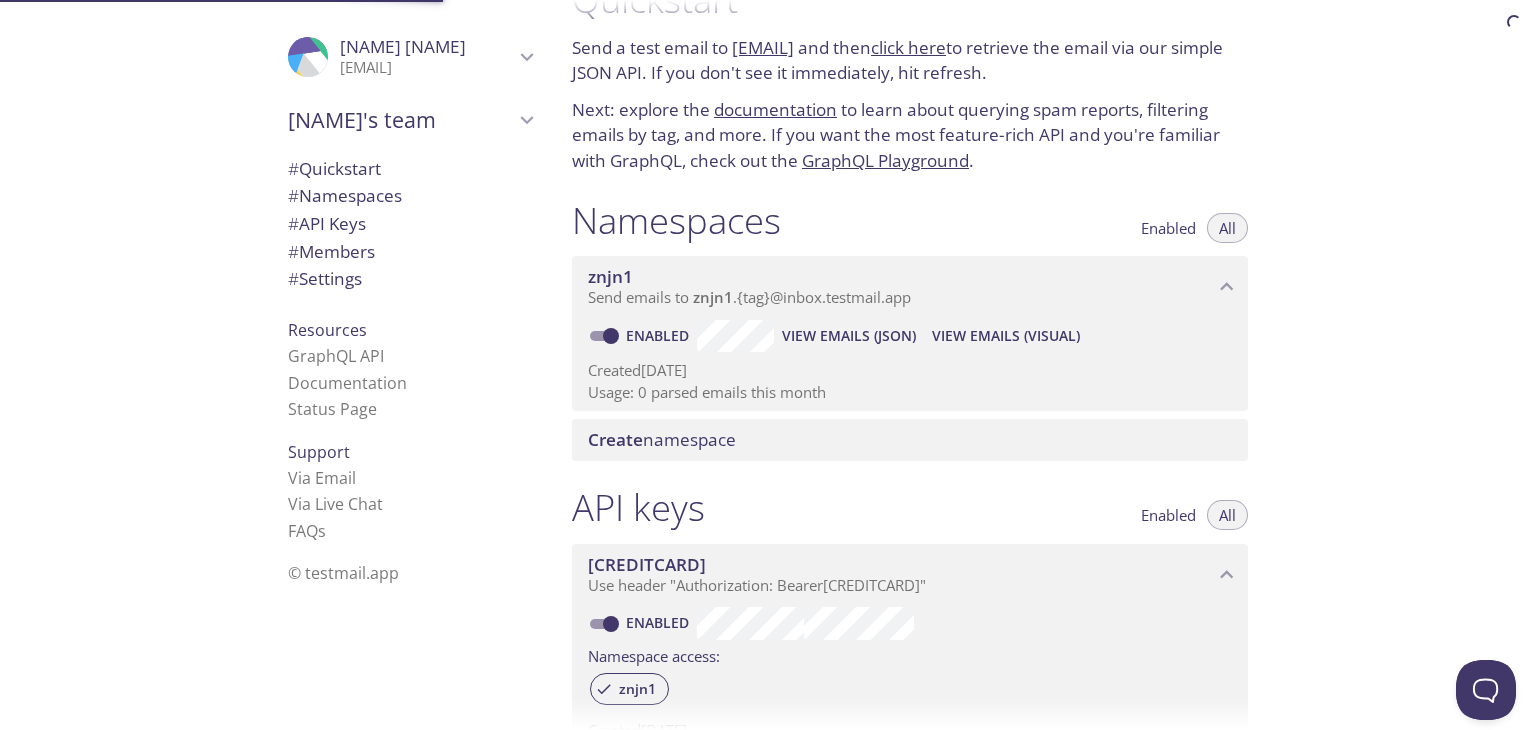 scroll, scrollTop: 32, scrollLeft: 0, axis: vertical 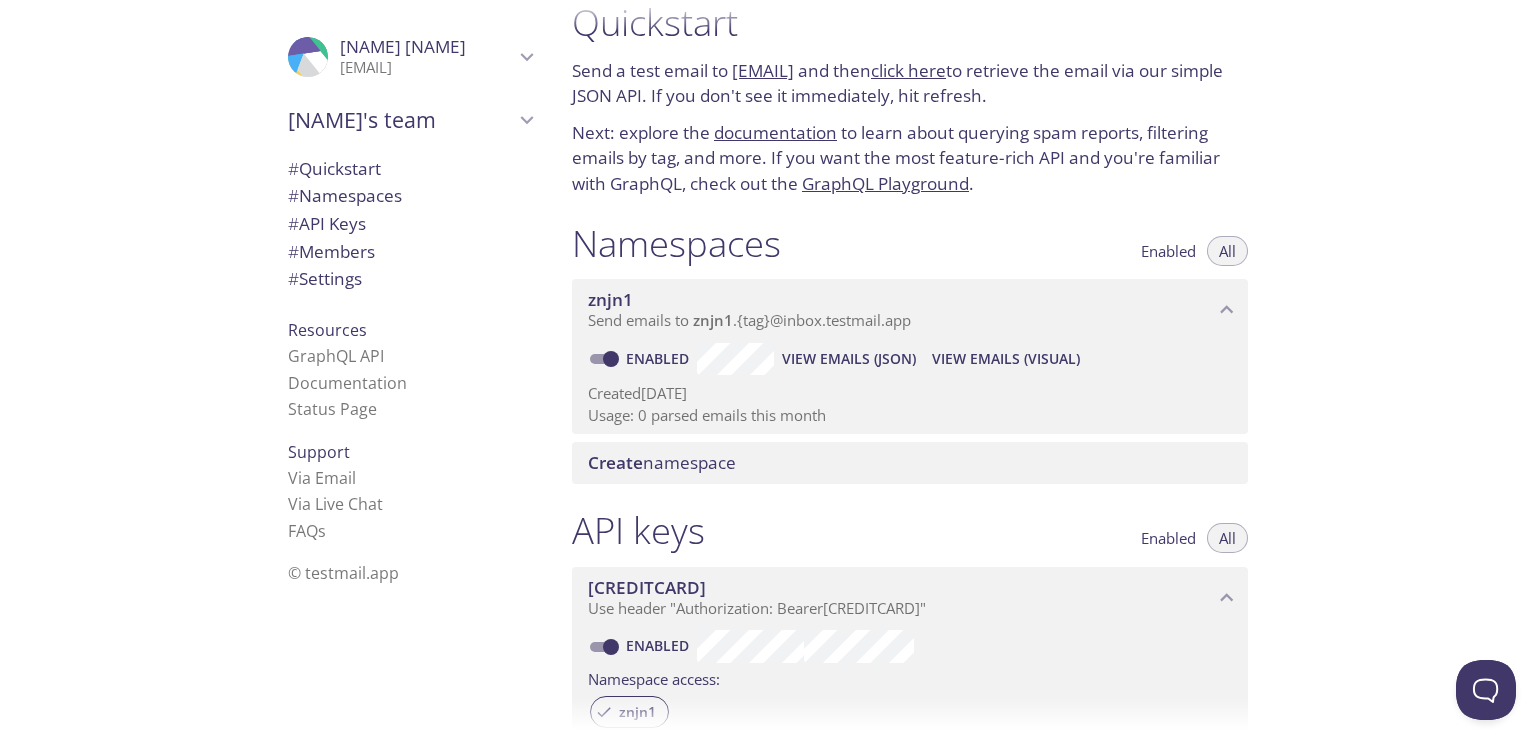 click on "znjn1.test@inbox.testmail.app" at bounding box center [763, 70] 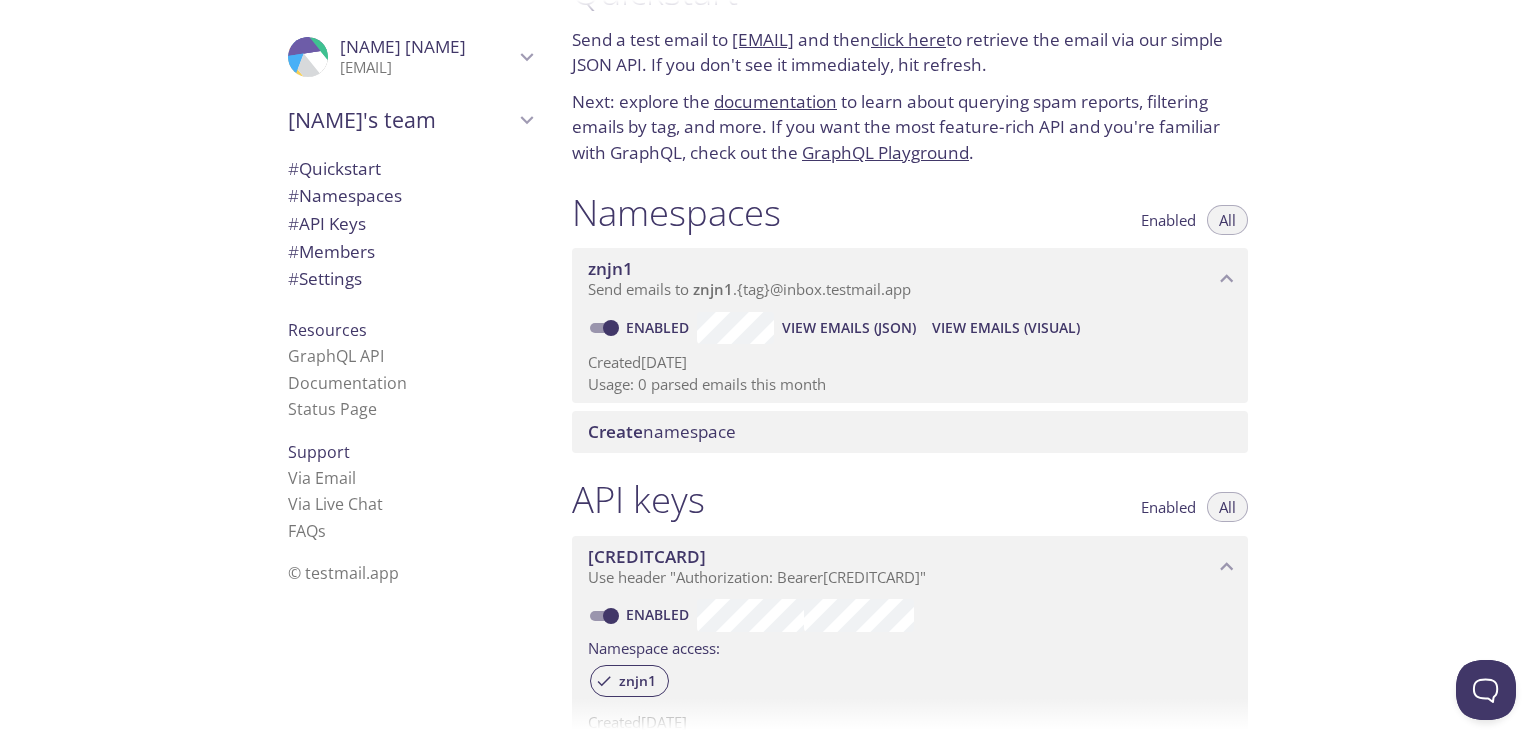 scroll, scrollTop: 0, scrollLeft: 0, axis: both 